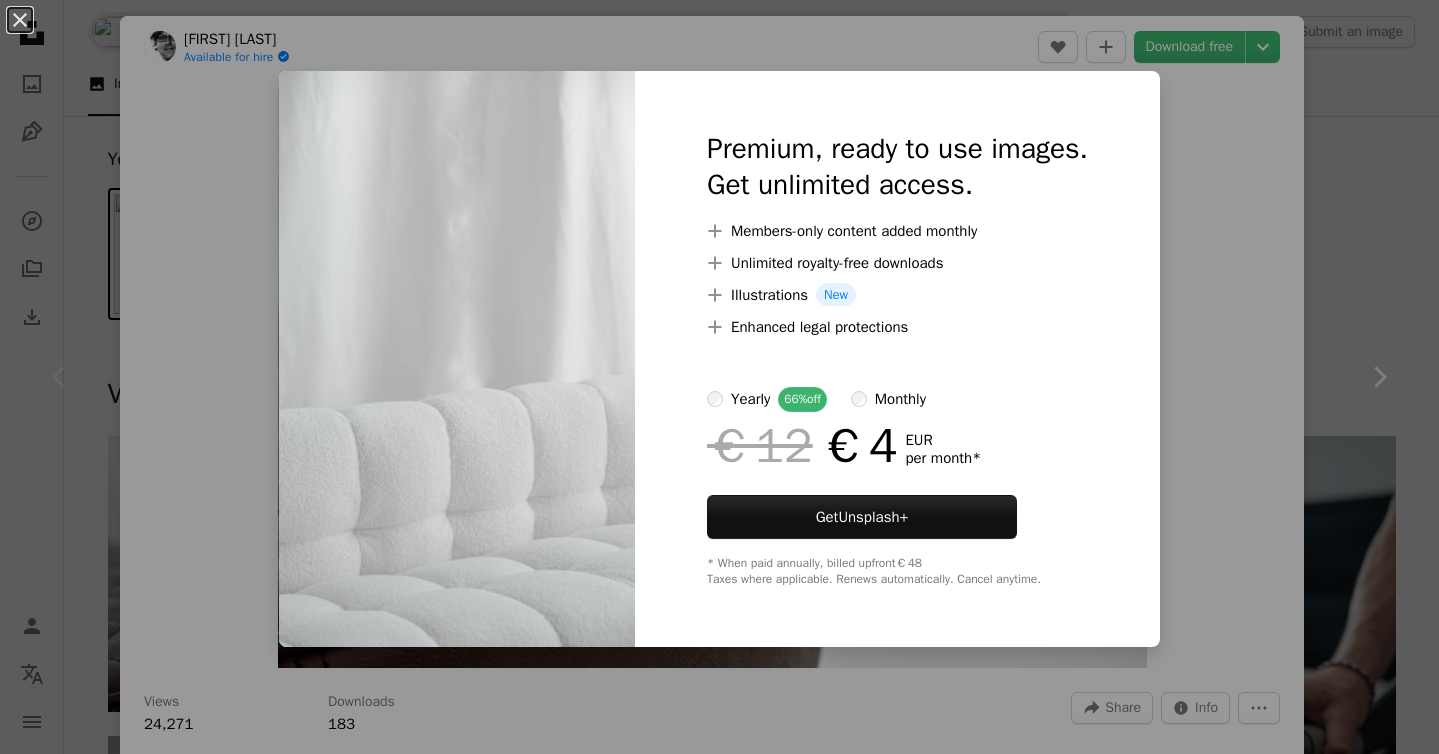 scroll, scrollTop: 272, scrollLeft: 0, axis: vertical 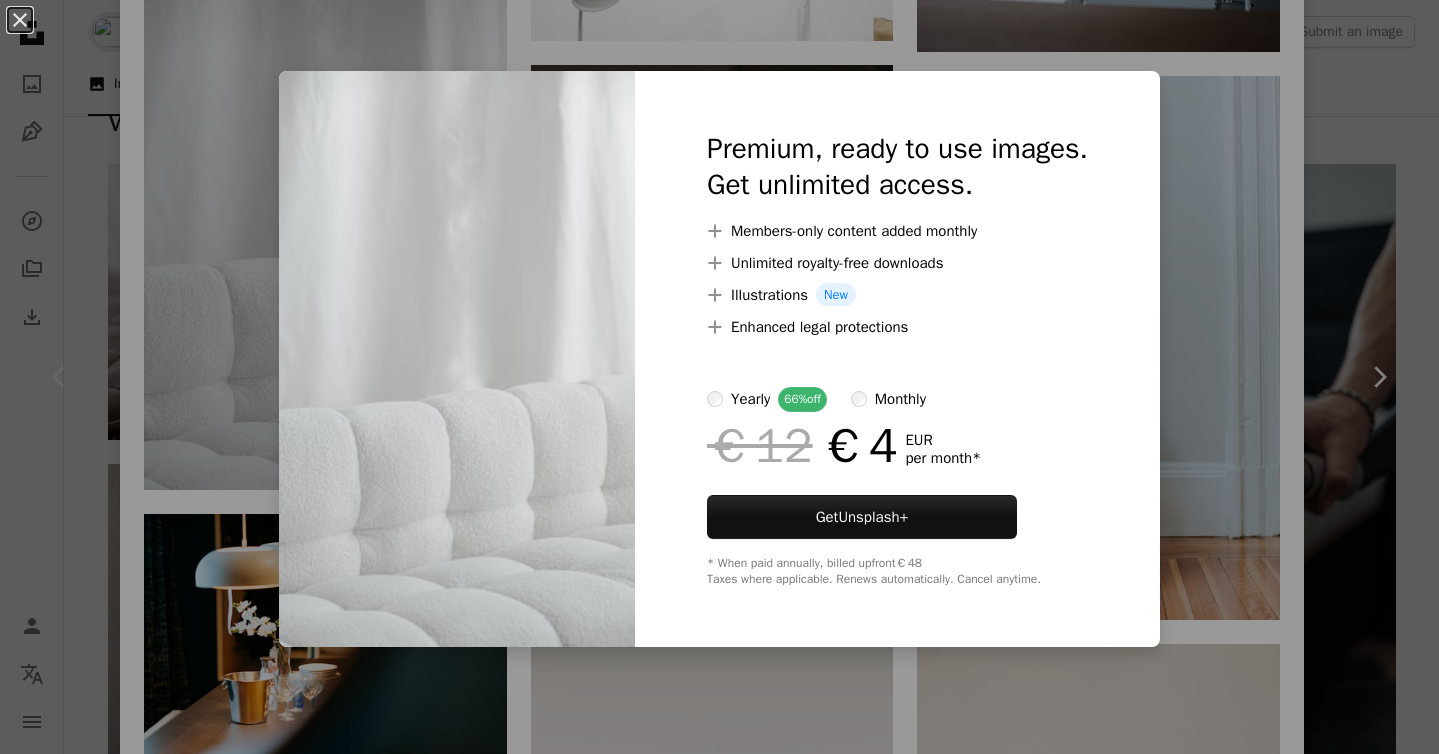 click on "Premium, ready to use images. Get unlimited access. A plus sign Members-only content added monthly A plus sign Unlimited royalty-free downloads A plus sign Illustrations  New A plus sign Enhanced legal protections yearly 66%  off monthly €12   €4 EUR per month * Get  Unsplash+ * When paid annually, billed upfront  €48 Taxes where applicable. Renews automatically. Cancel anytime." at bounding box center [897, 359] 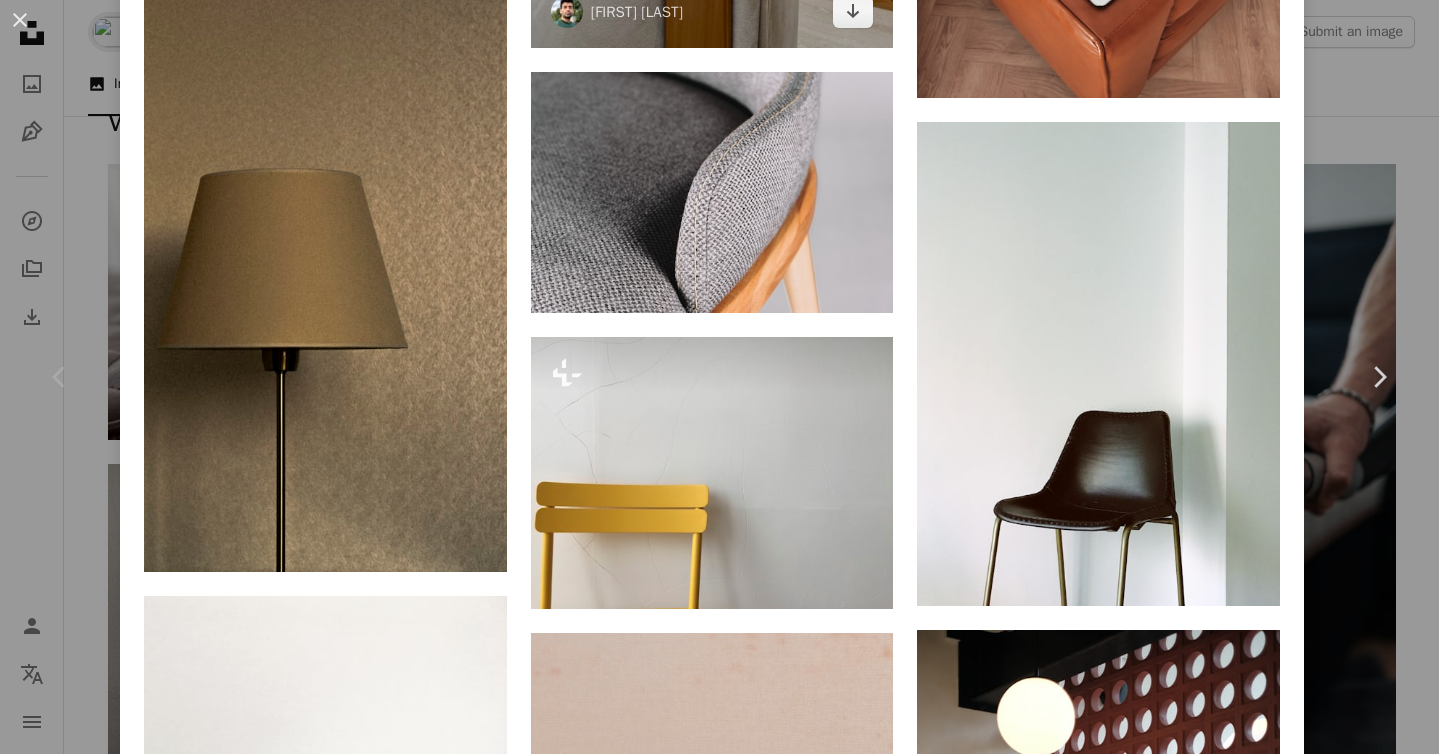 scroll, scrollTop: 16602, scrollLeft: 0, axis: vertical 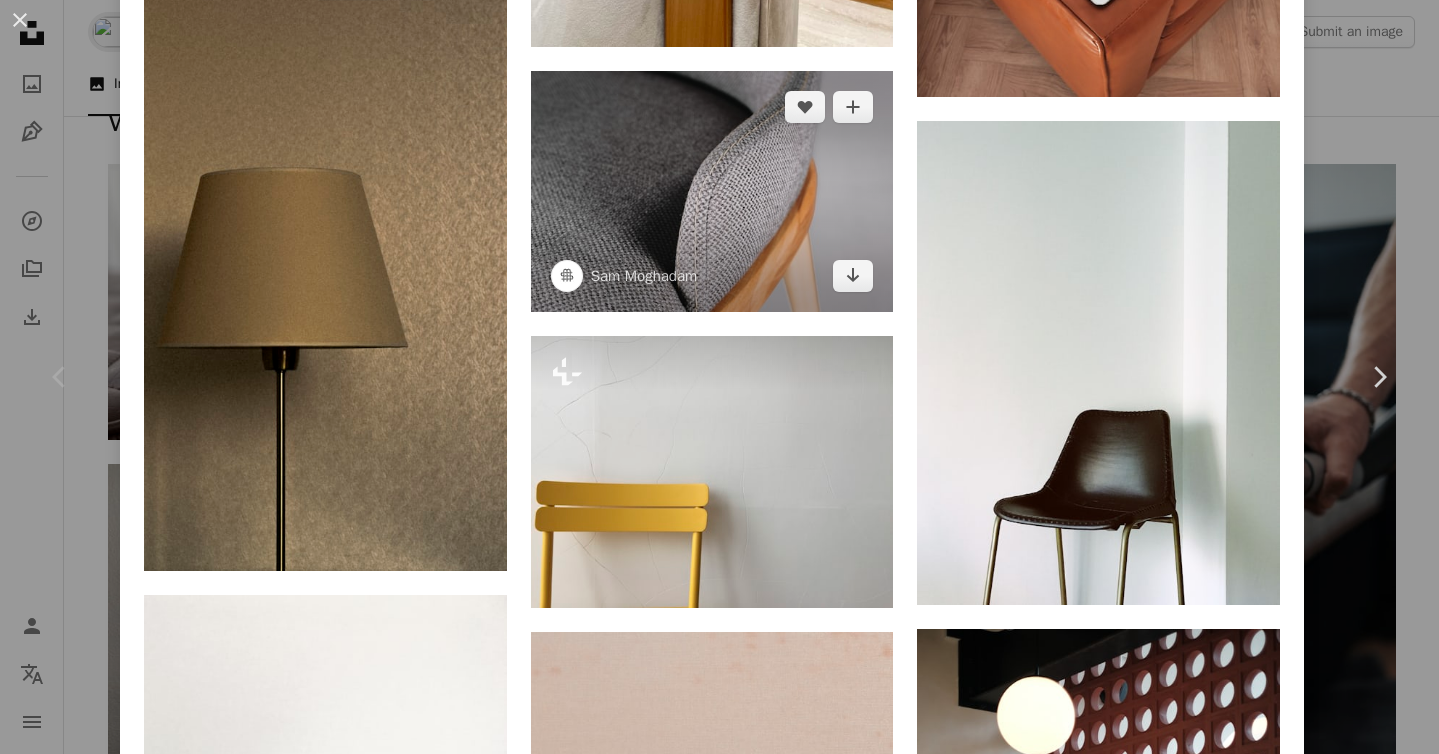 click at bounding box center (712, 192) 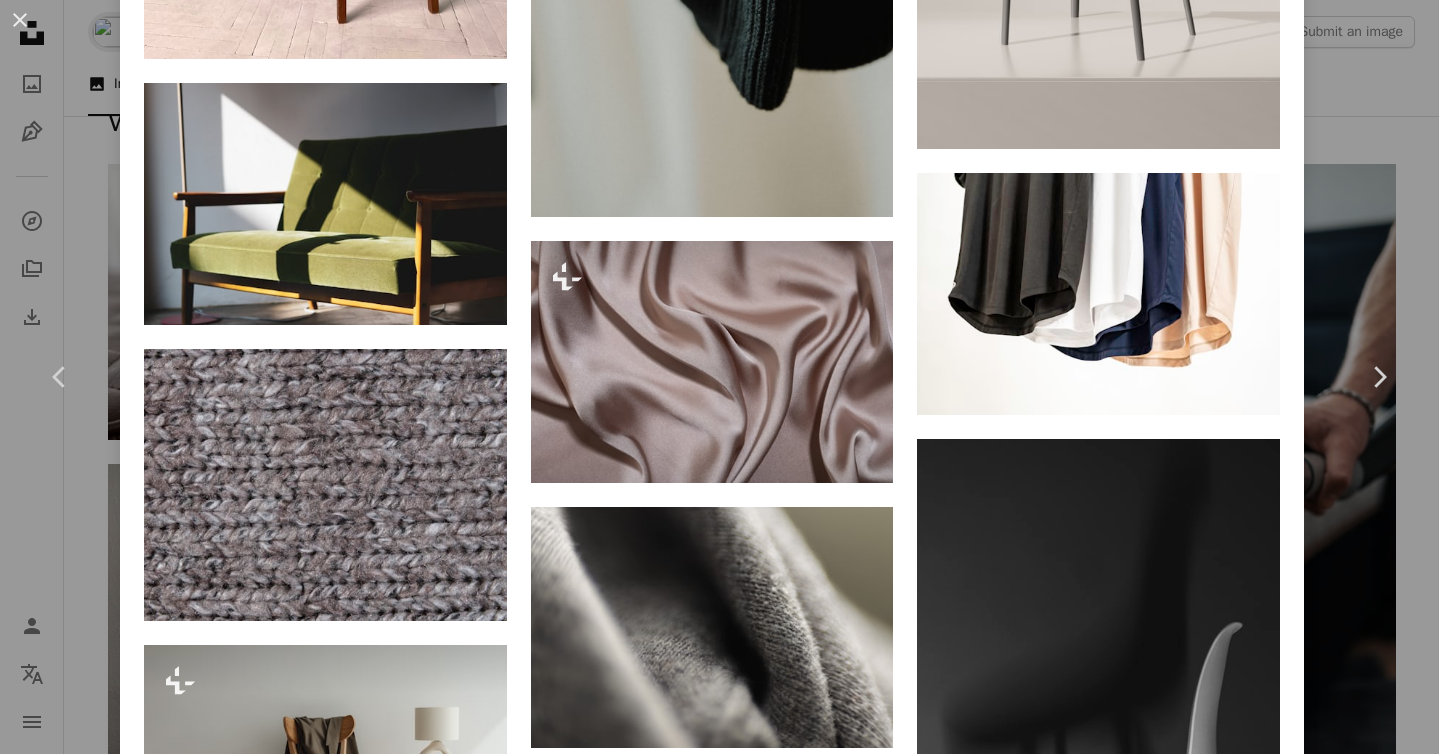 scroll, scrollTop: 35199, scrollLeft: 0, axis: vertical 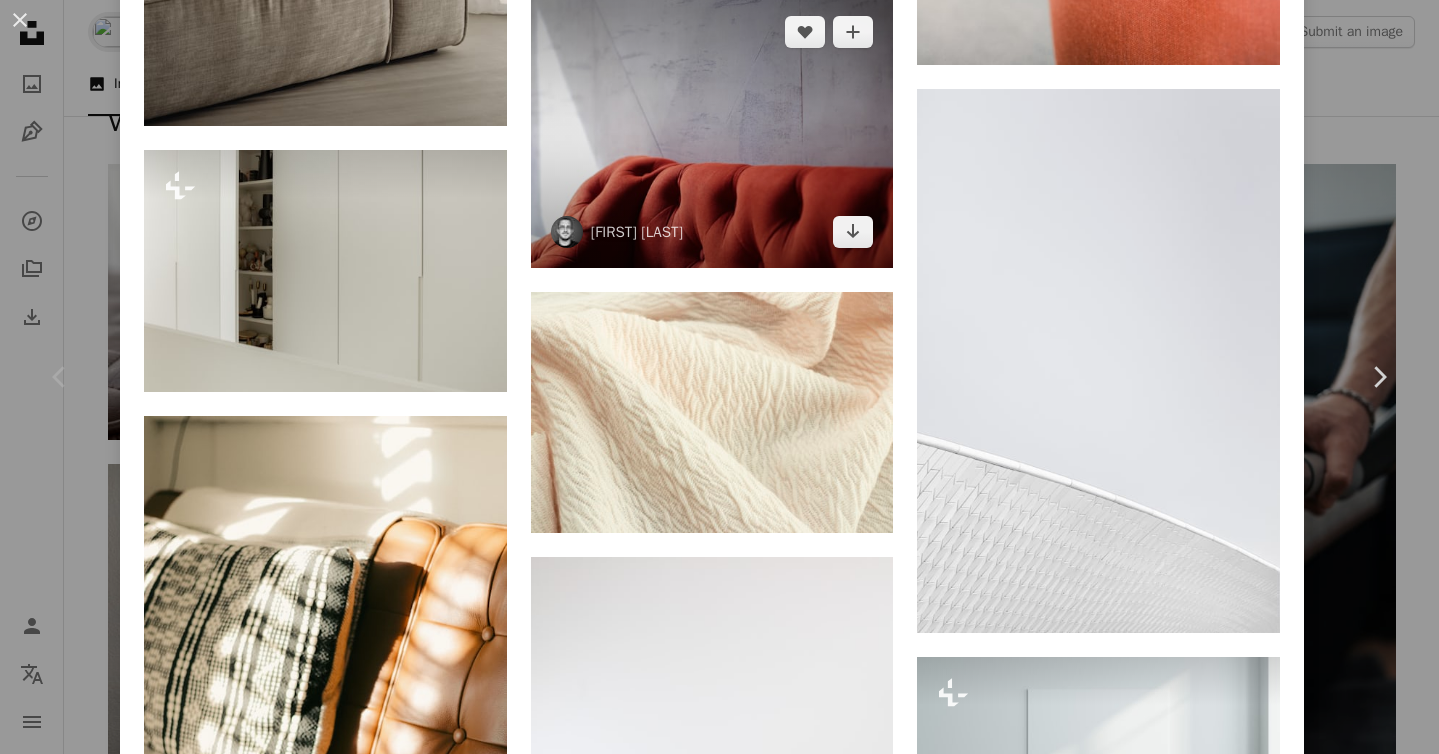 click at bounding box center [712, 132] 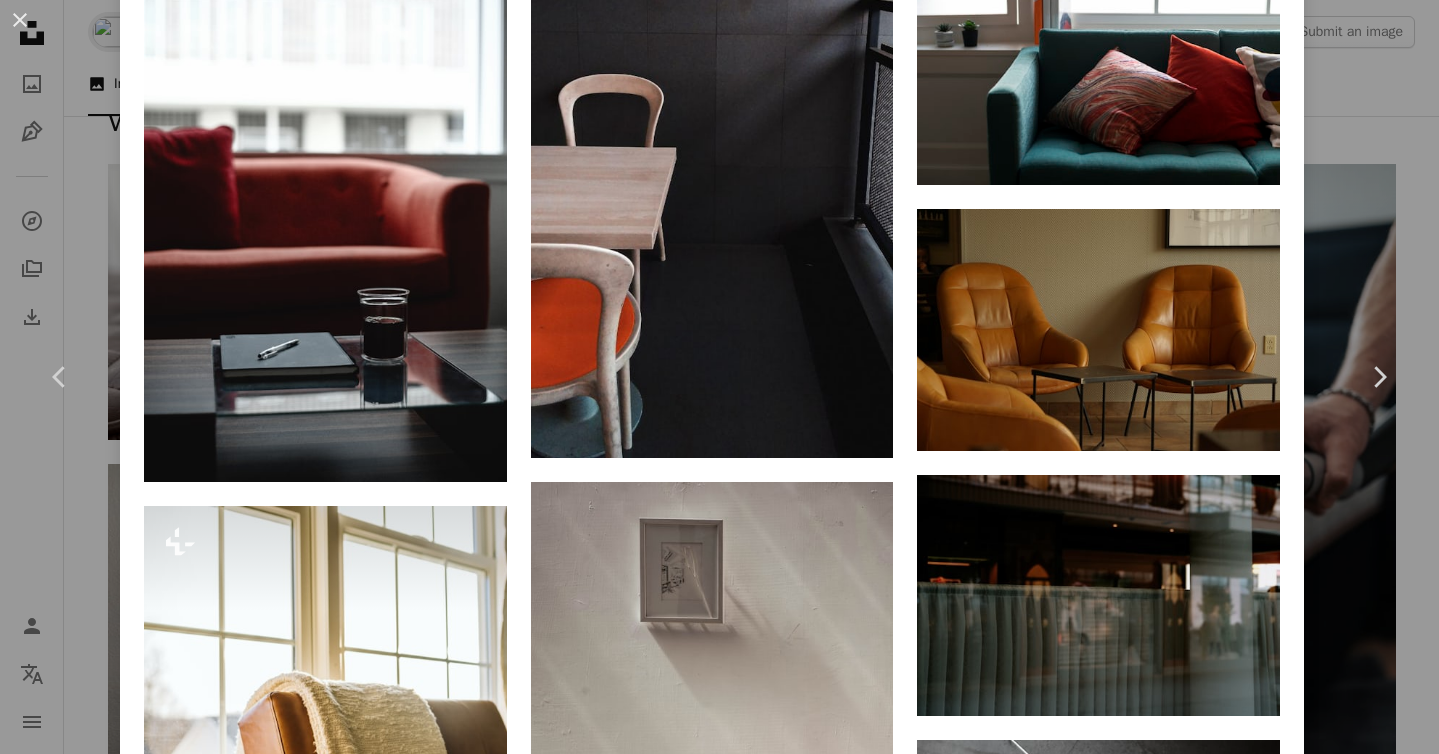scroll, scrollTop: 16227, scrollLeft: 0, axis: vertical 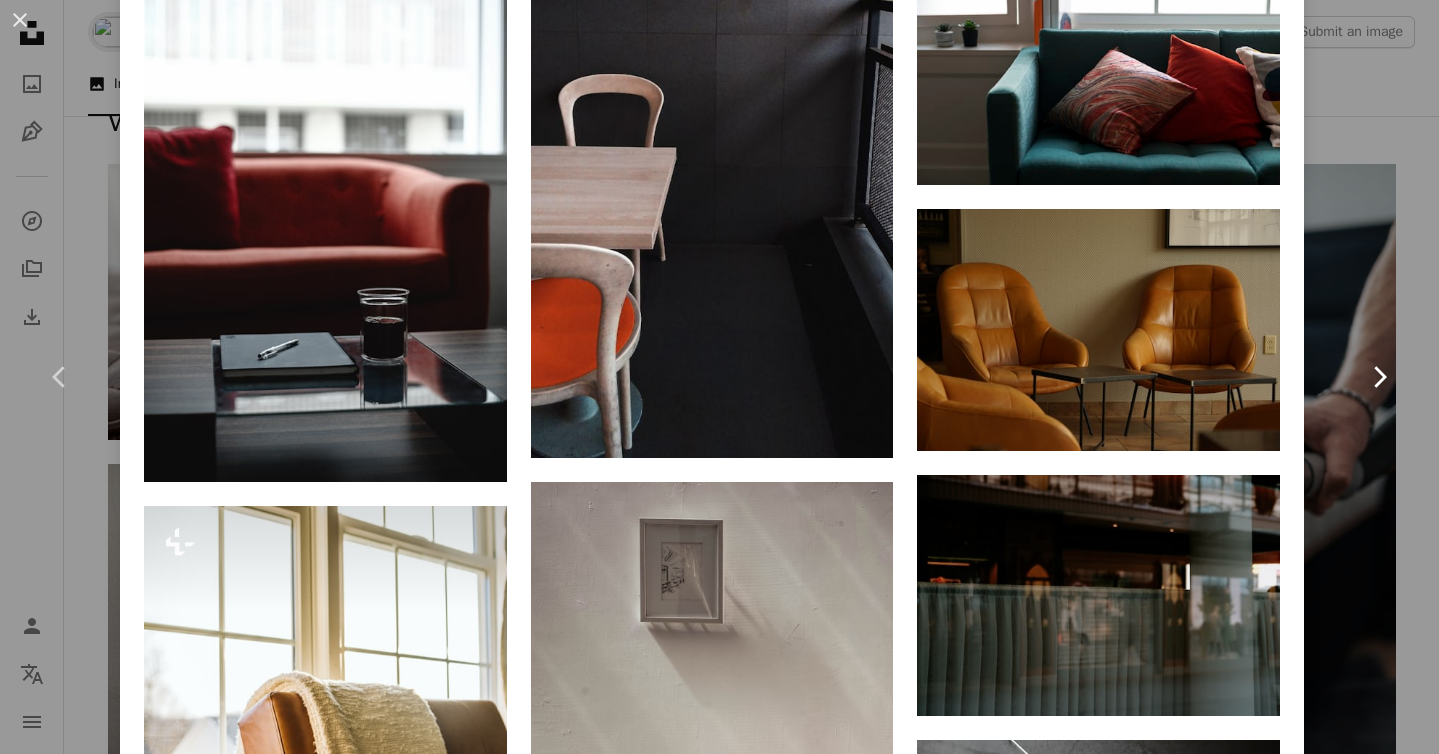 click on "Chevron right" at bounding box center (1379, 377) 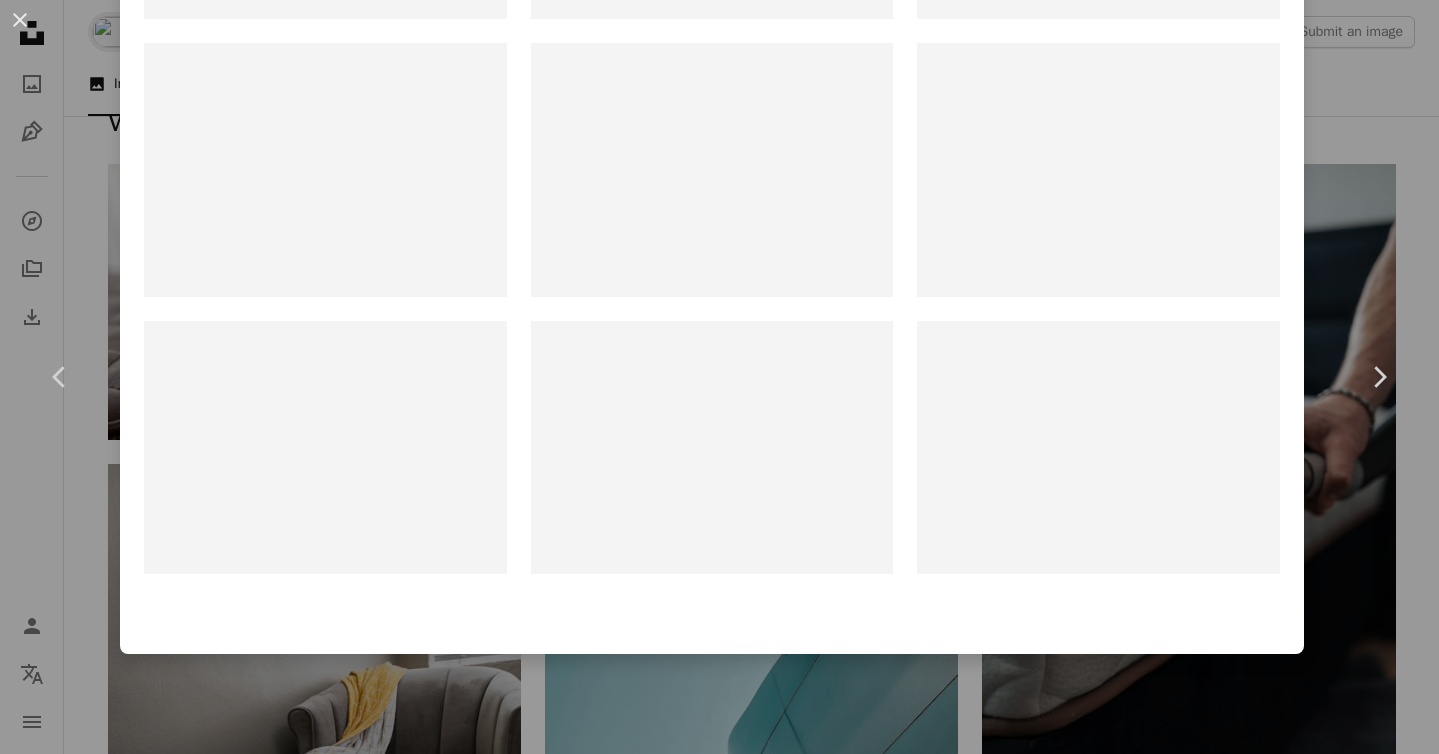 scroll, scrollTop: 0, scrollLeft: 0, axis: both 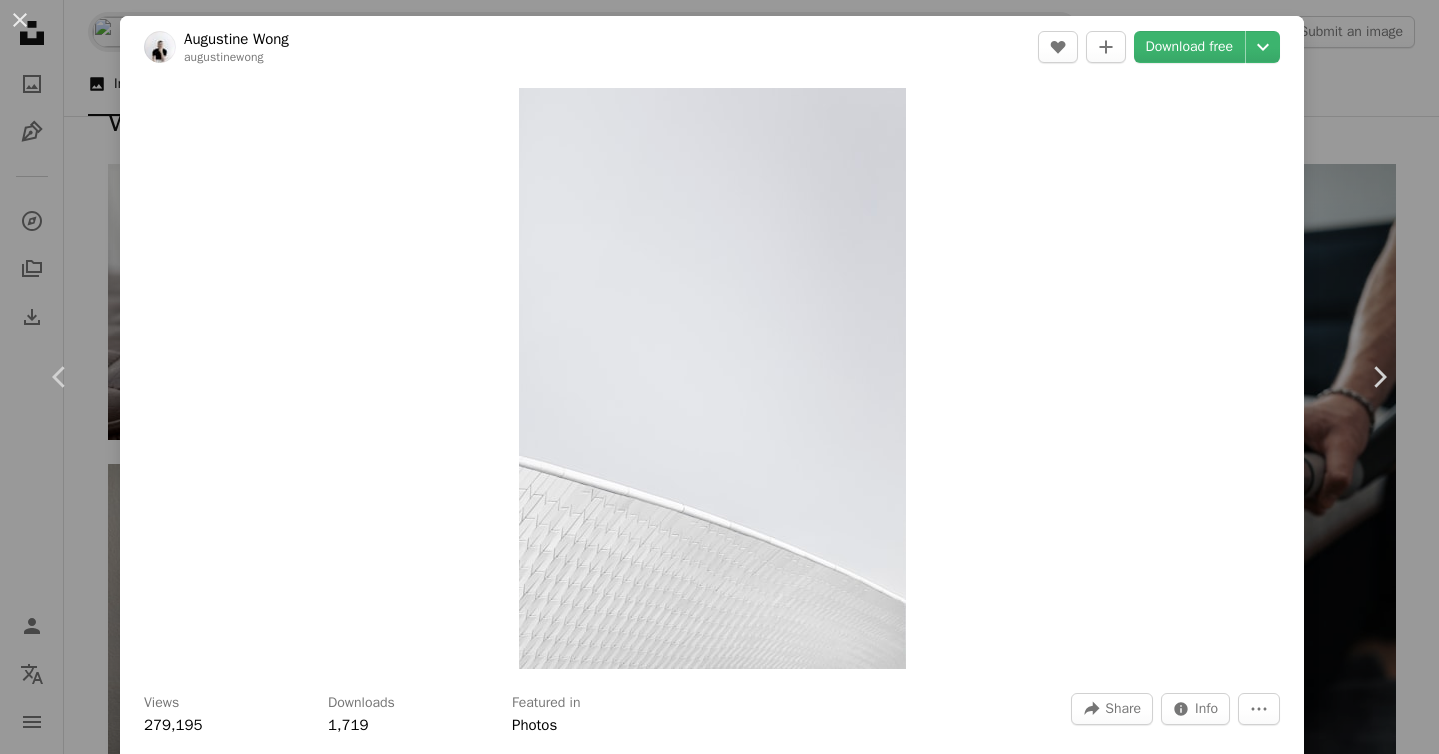 click on "An X shape Chevron left Chevron right [FIRST] [LAST] [FIRST][LAST] A heart A plus sign Download free Chevron down Zoom in Views 279,195 Downloads 1,719 Featured in Photos A forward-right arrow Share Info icon Info More Actions Minimal architecture line A map marker MAAT, [CITY], [STATE] Calendar outlined Published on  April 10, 2020 Camera Canon, EOS M10 Safety Free to use under the  Unsplash License architecture white museum [CITY] white architecture minimal architecture white line MAAT [STATE] team sport grey sports [STATE] team sport Public domain images Browse premium related images on iStock  |  Save 20% with code UNSPLASH20 View more on iStock  ↗ Related images A heart A plus sign [FIRST] [LAST] Arrow pointing down A heart A plus sign [FIRST] [LAST] For  Unsplash+ A lock Download A heart A plus sign [FIRST] [LAST] For" at bounding box center (719, 377) 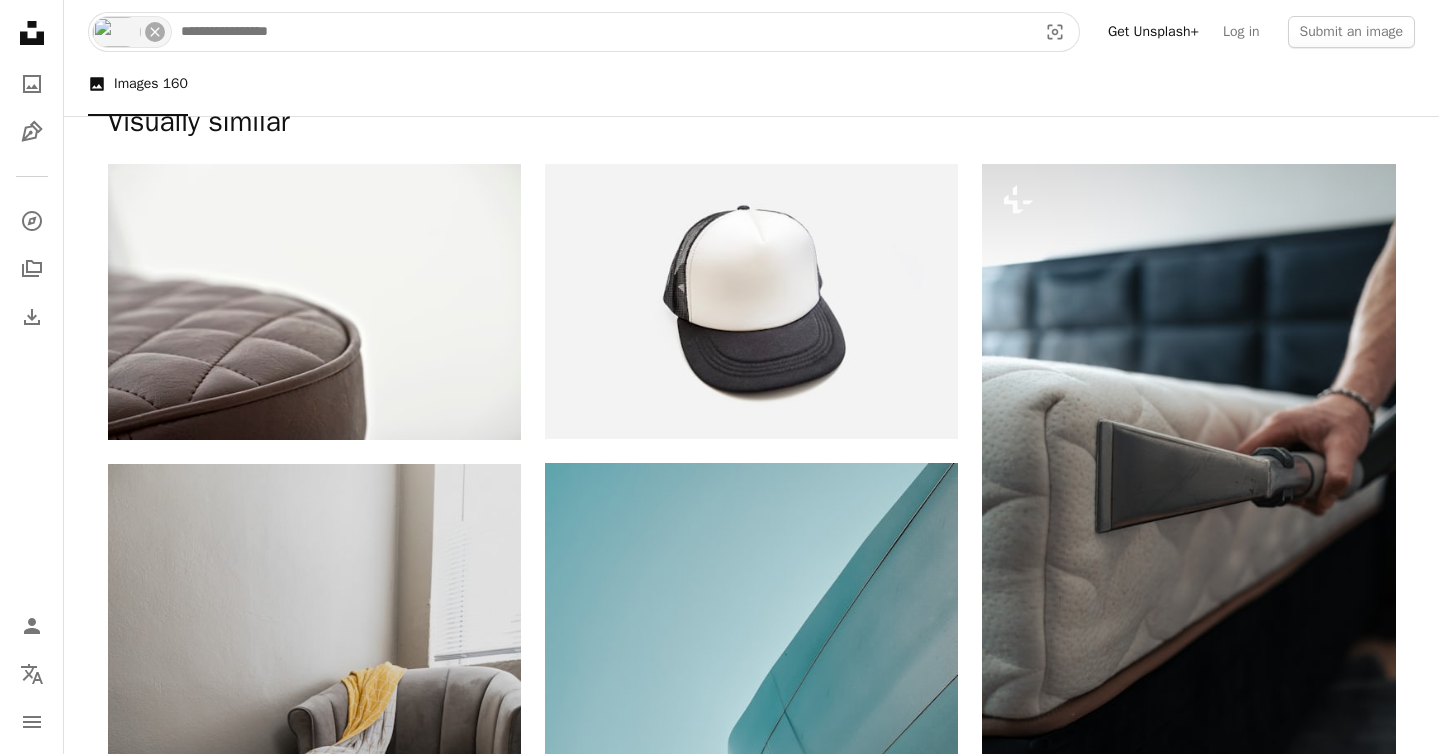 click at bounding box center [601, 32] 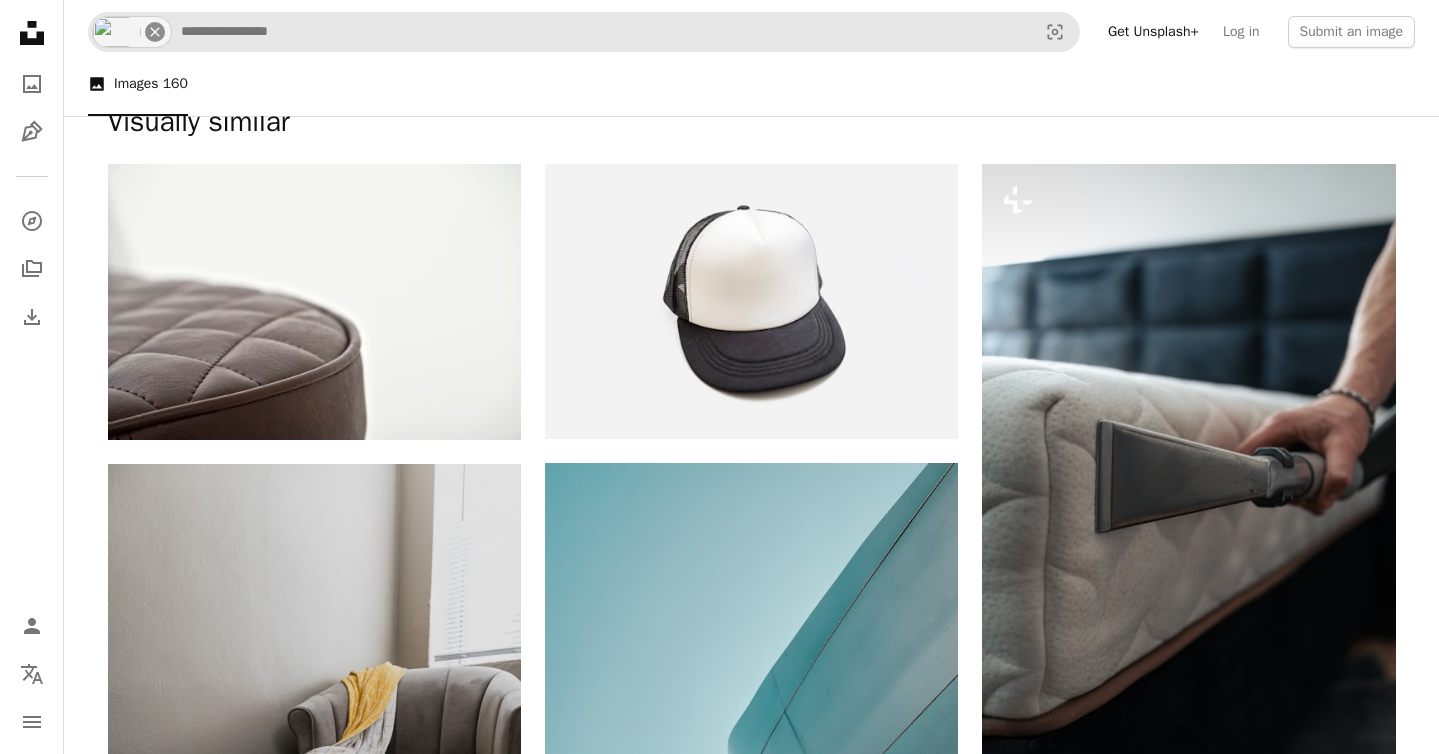 click 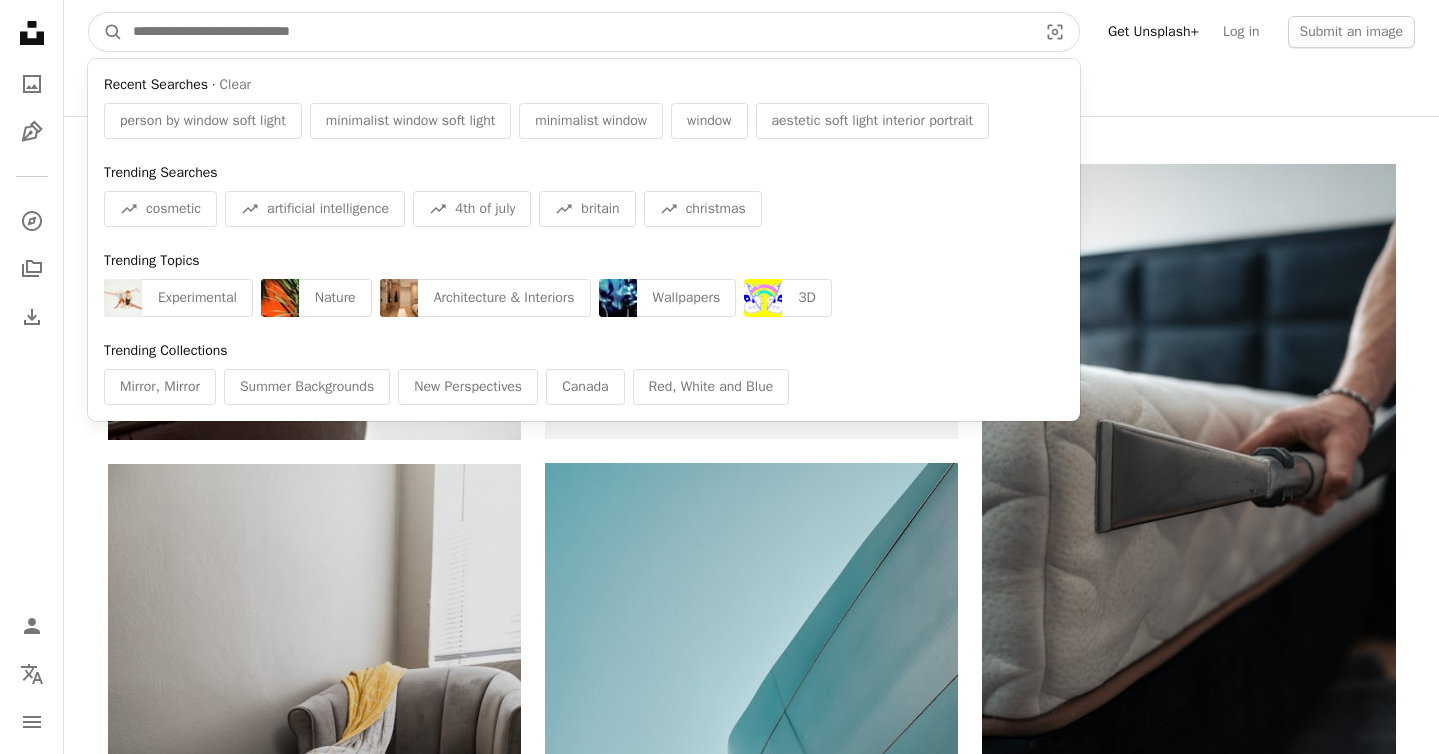 click at bounding box center (577, 32) 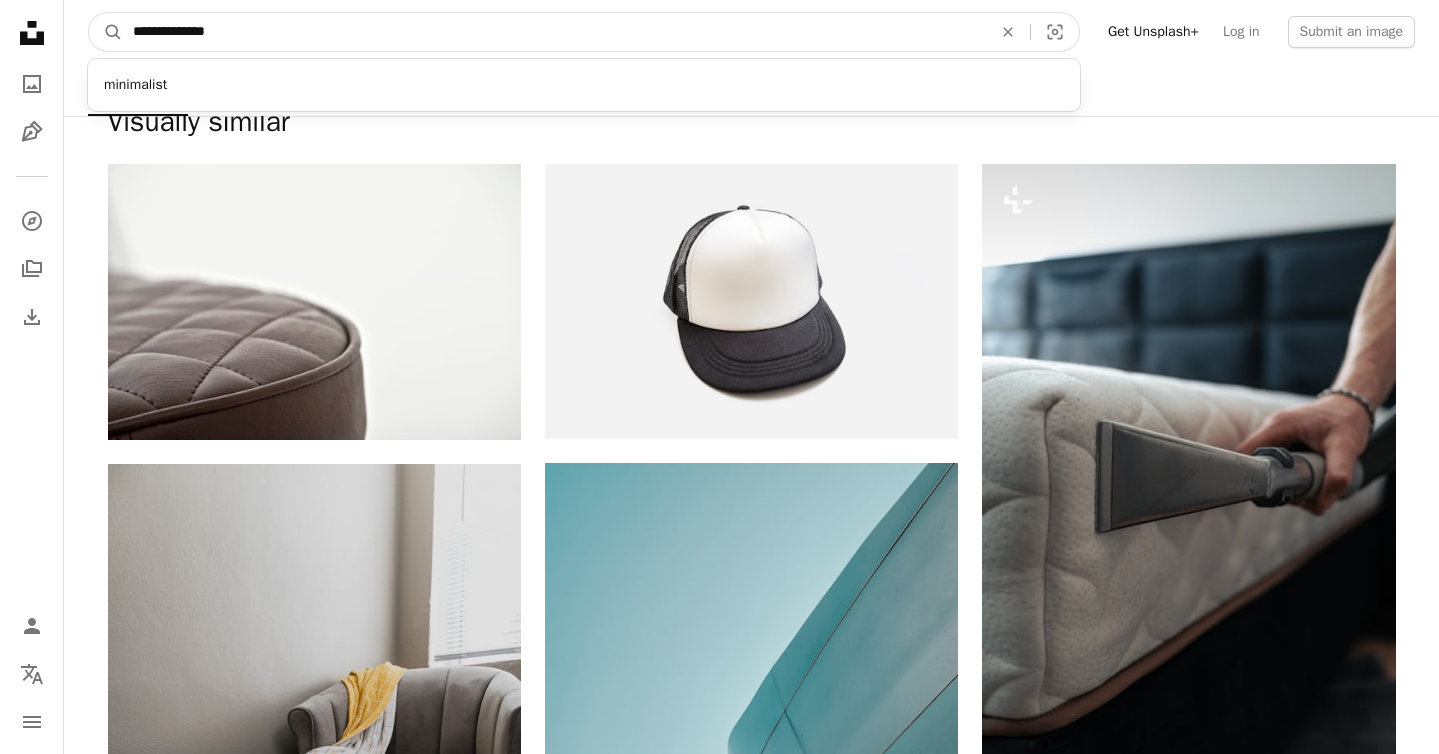 type on "**********" 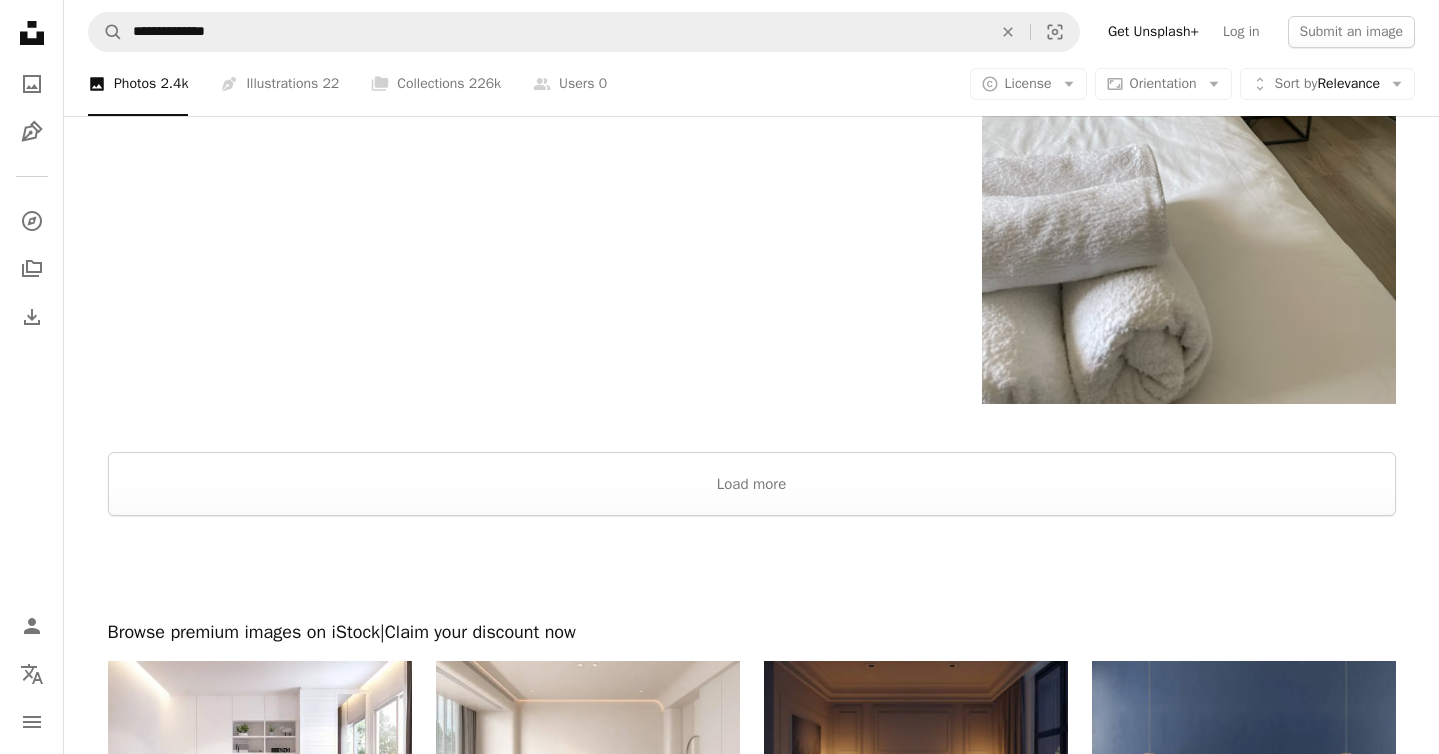 scroll, scrollTop: 4056, scrollLeft: 0, axis: vertical 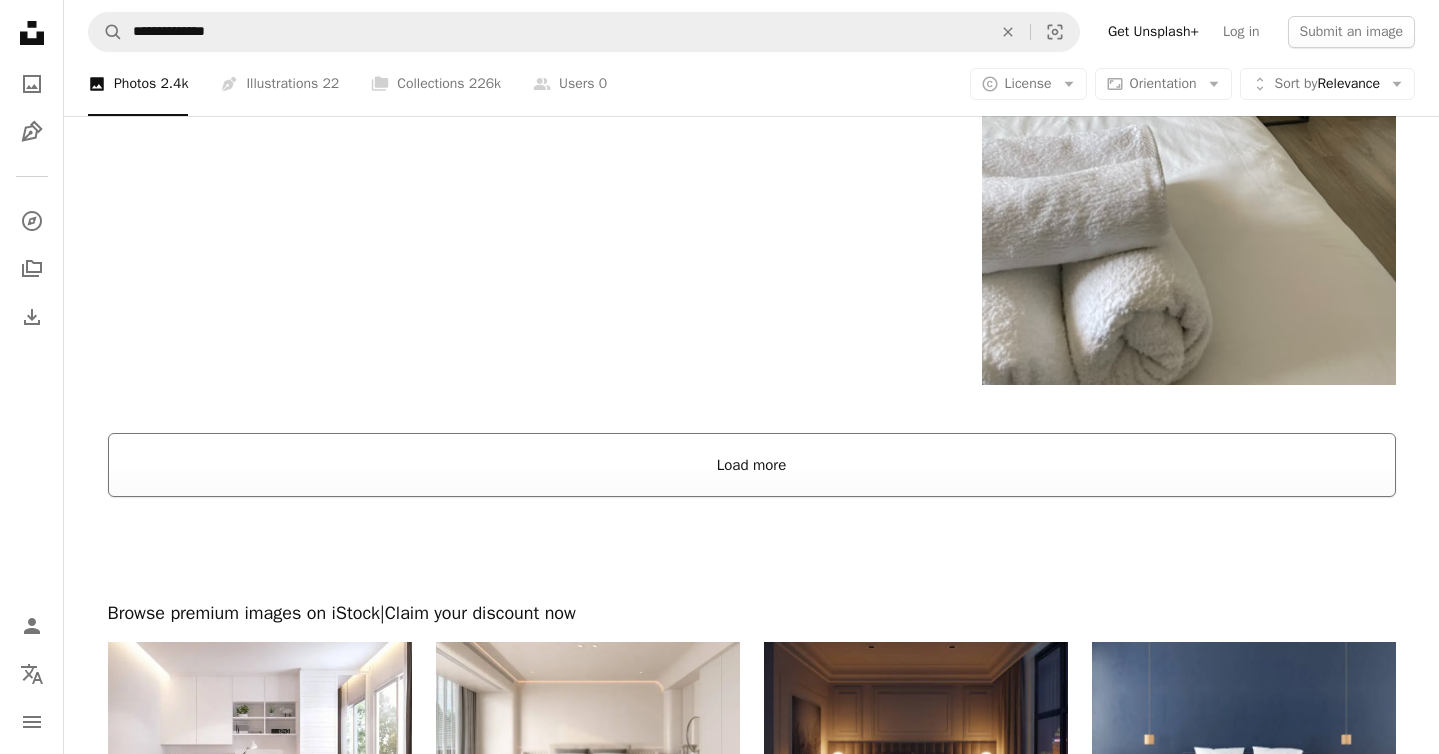 click on "Load more" at bounding box center [752, 465] 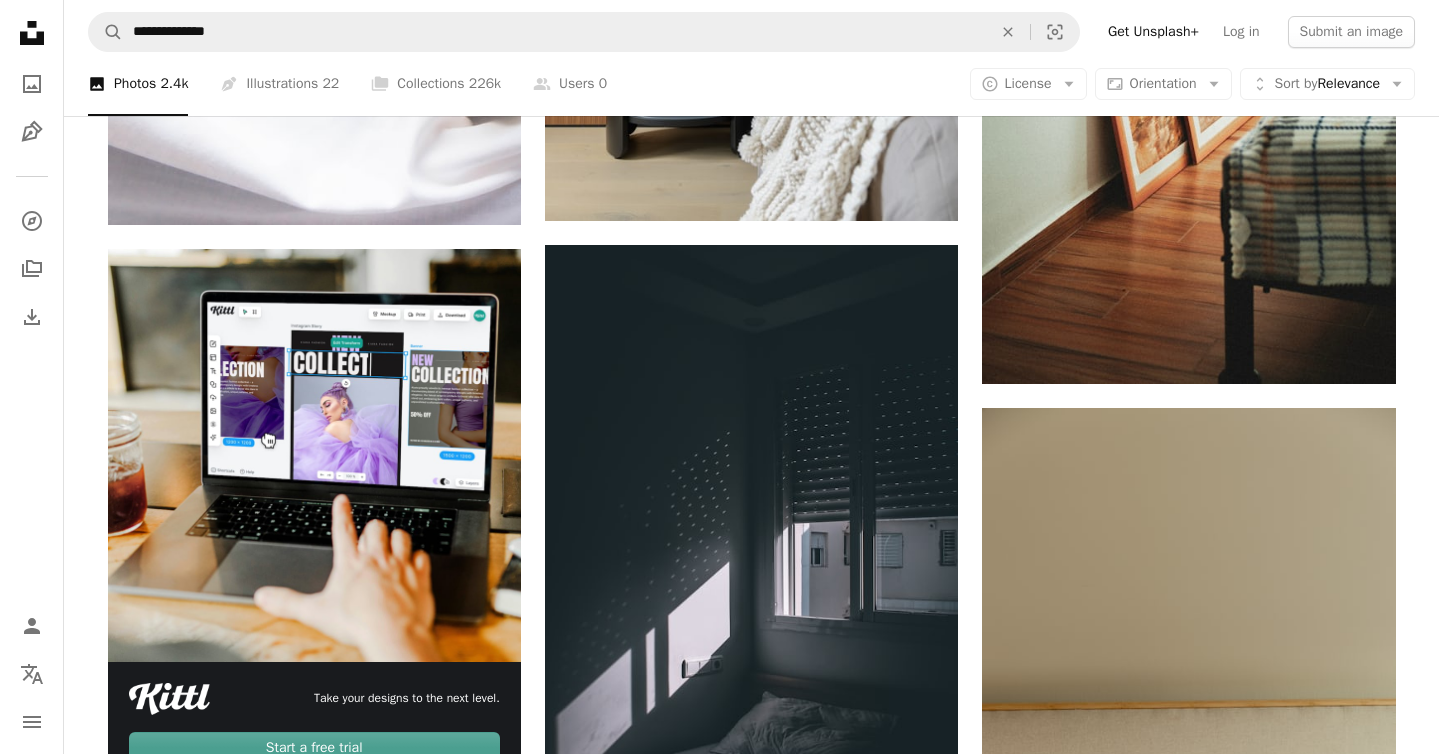 scroll, scrollTop: 5639, scrollLeft: 0, axis: vertical 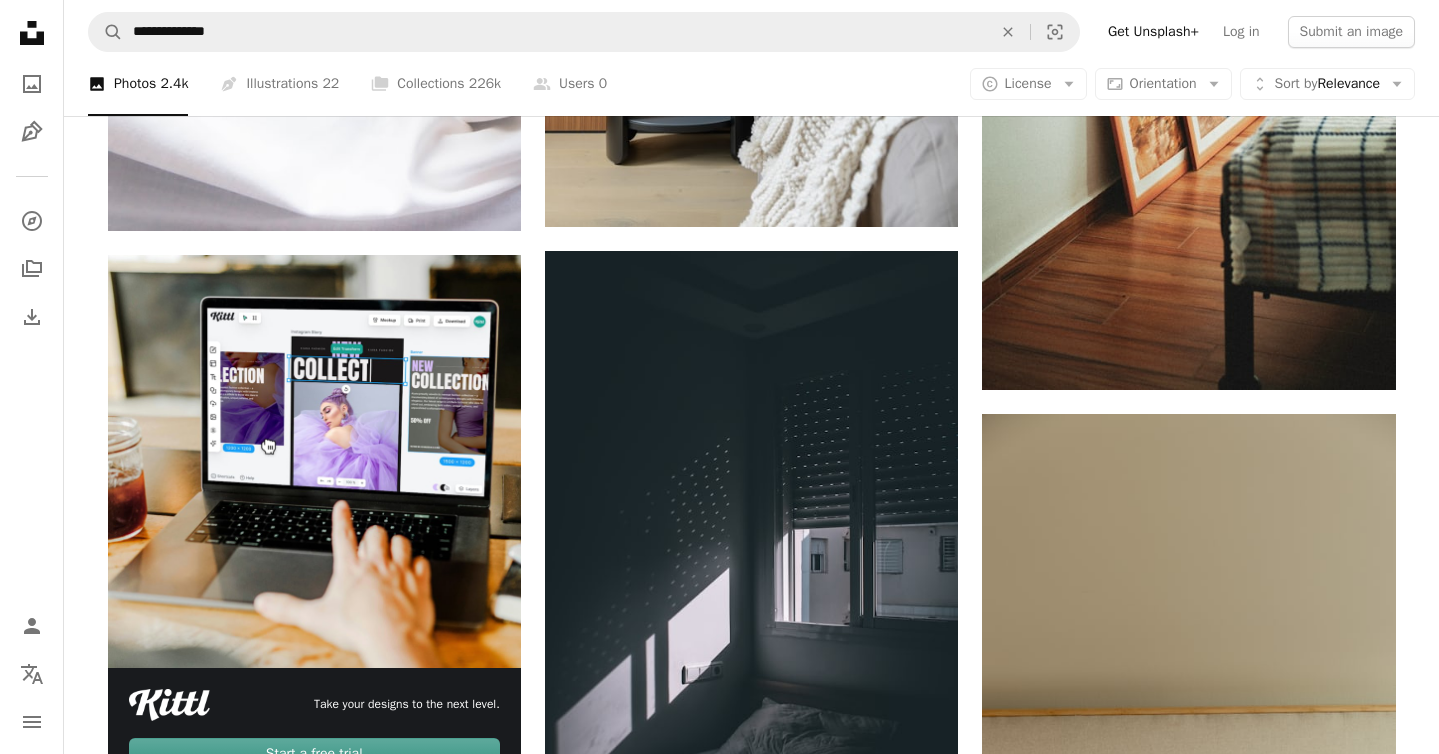 click on "A photo Photos   2.4k Pen Tool Illustrations   22 A stack of folders Collections   226k A group of people Users   0 A copyright icon © License Arrow down Aspect ratio Orientation Arrow down Unfold Sort by  Relevance Arrow down Filters Filters" at bounding box center (751, 84) 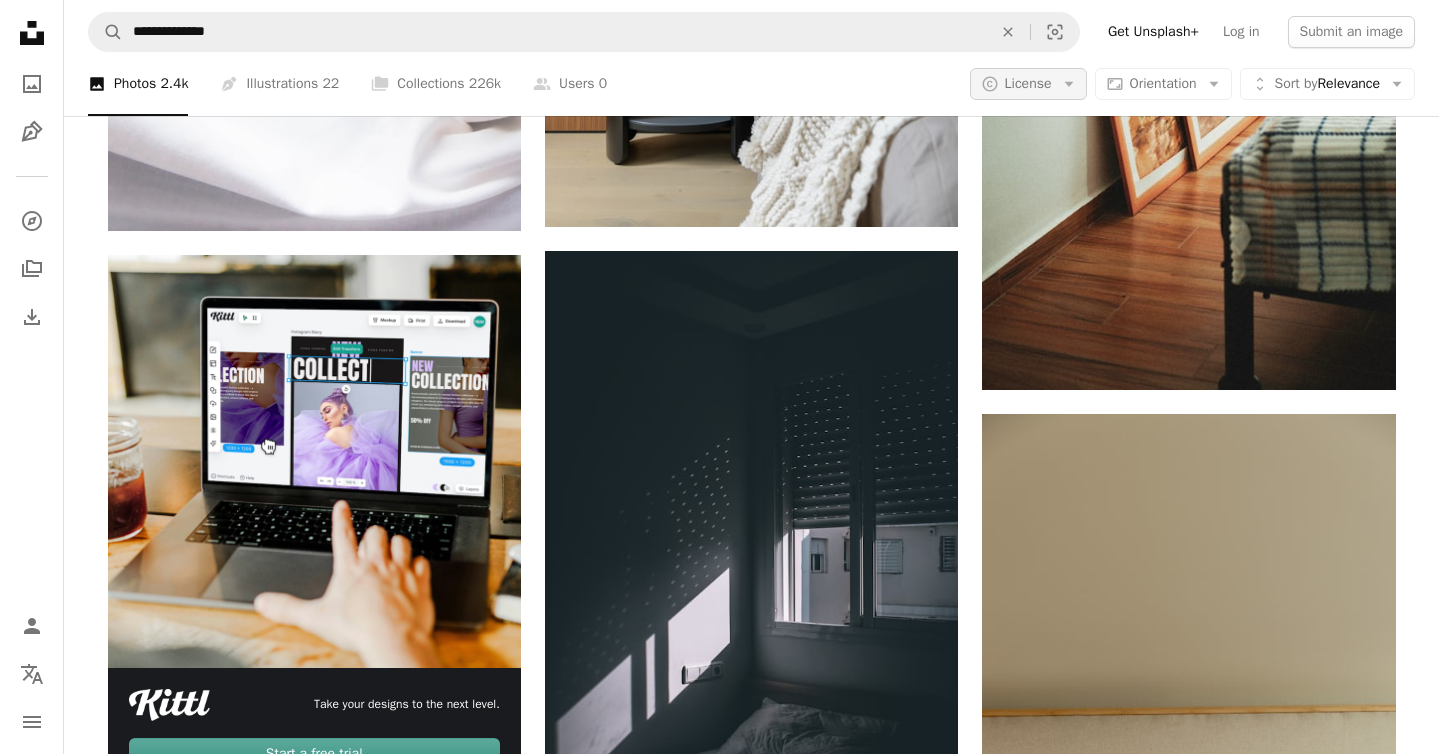click on "License" at bounding box center [1028, 83] 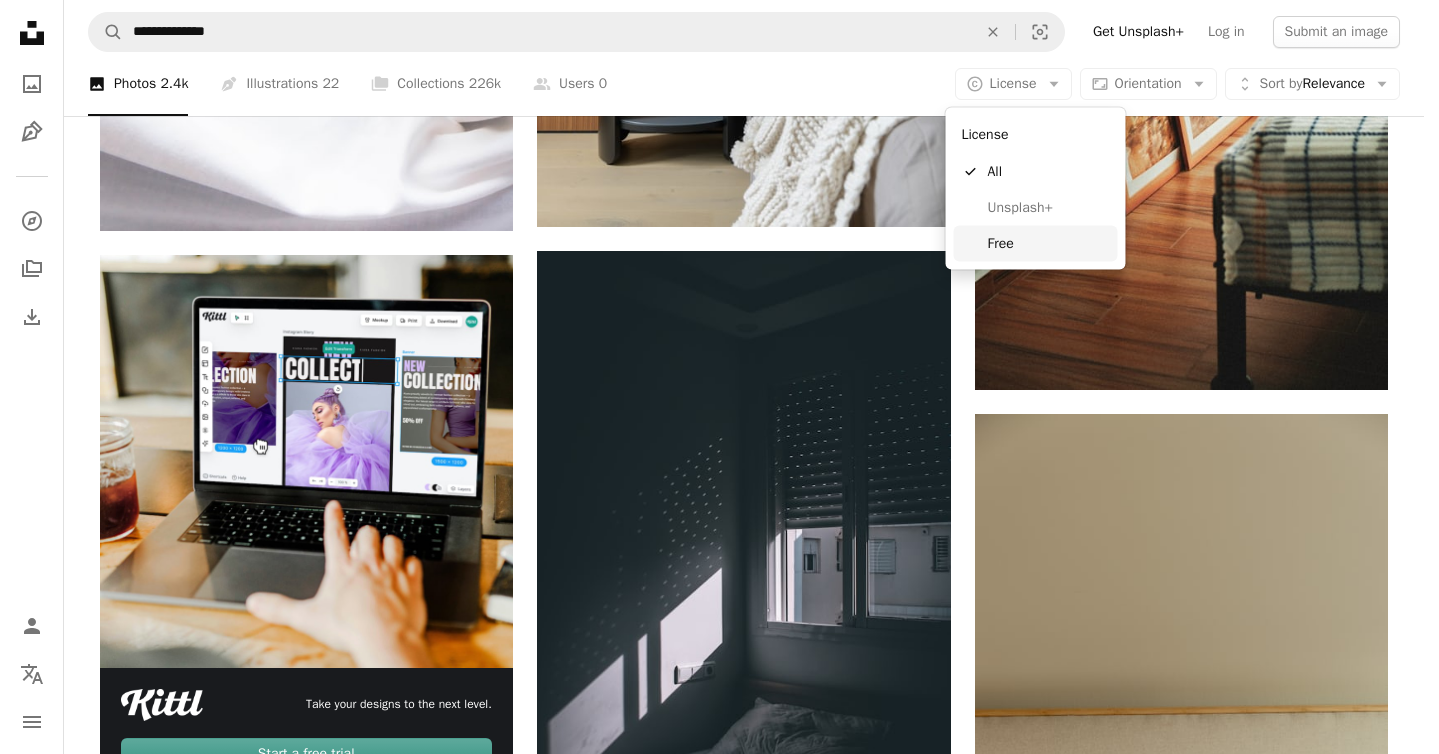 click on "Free" at bounding box center [1036, 243] 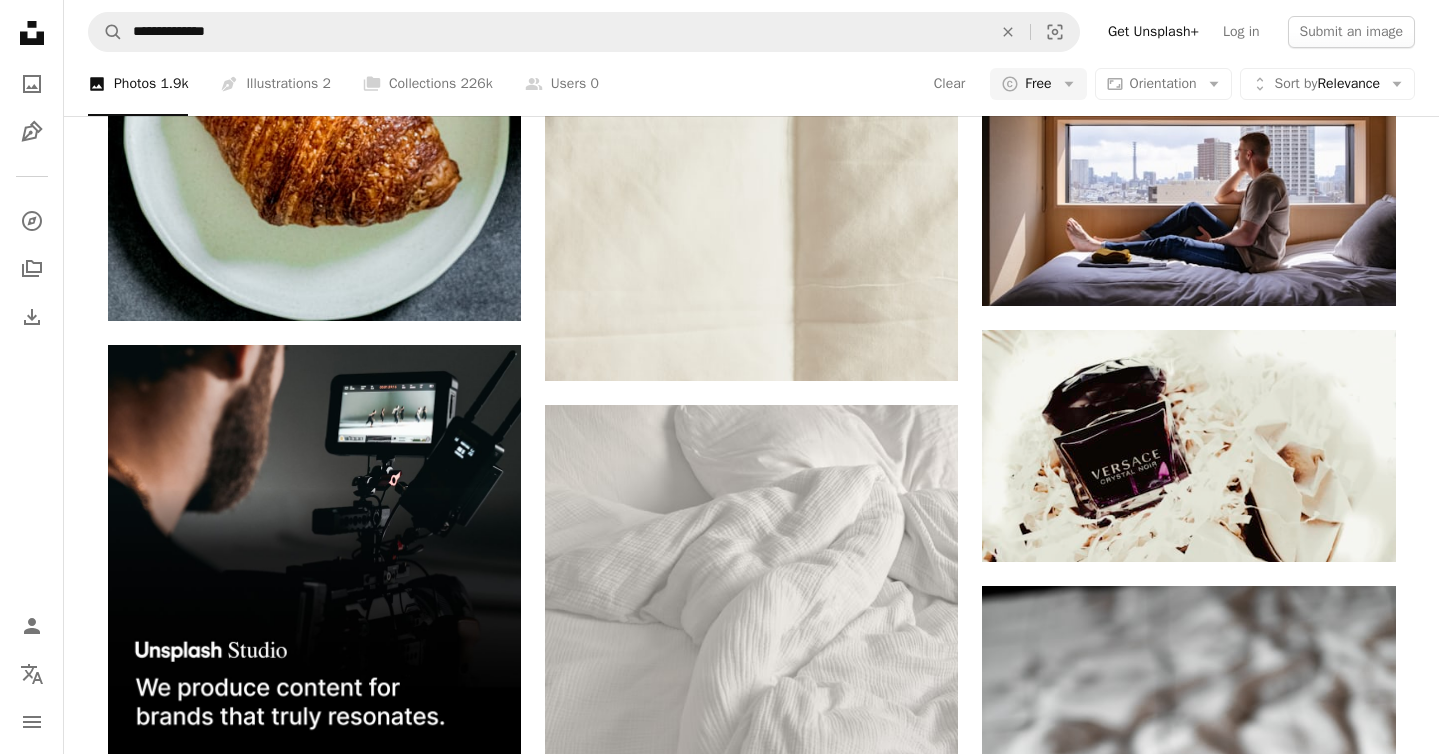 scroll, scrollTop: 13518, scrollLeft: 0, axis: vertical 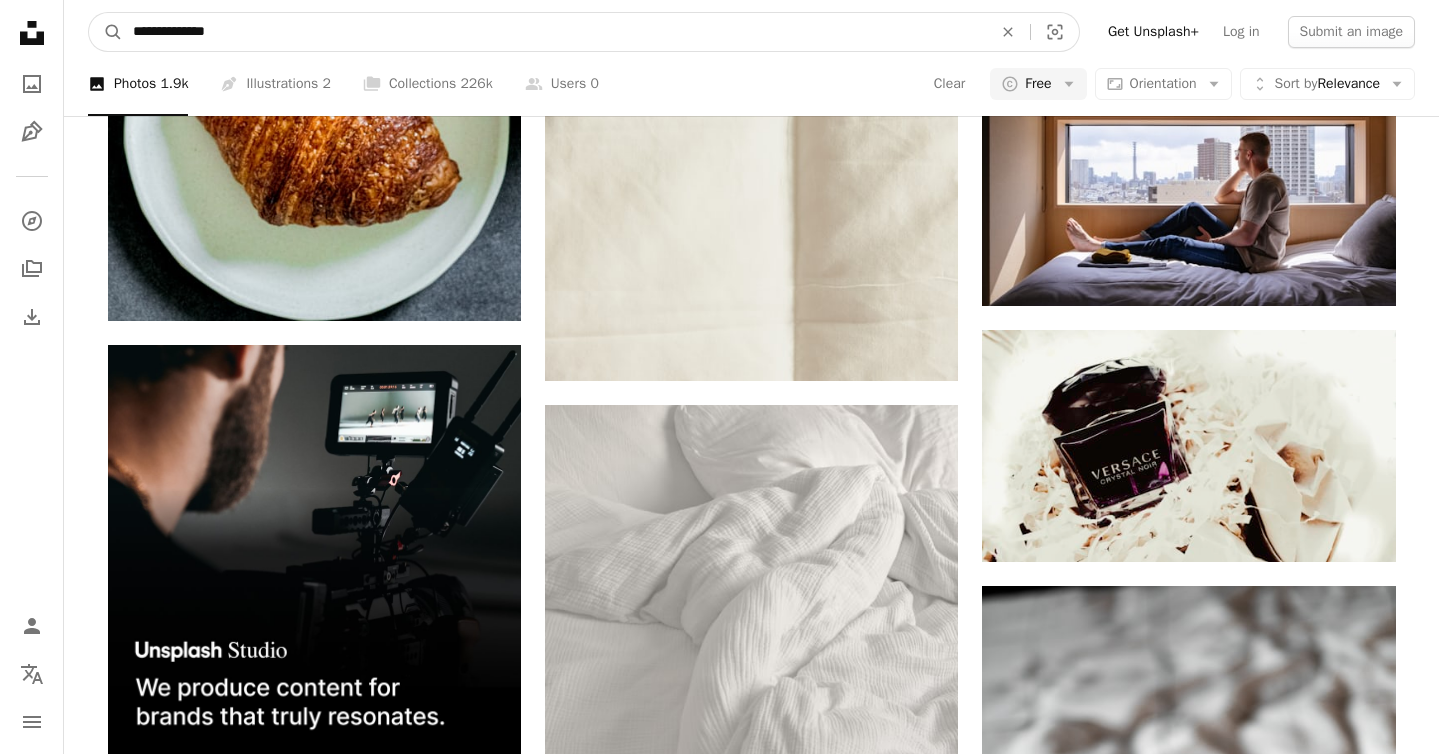 click on "**********" at bounding box center (554, 32) 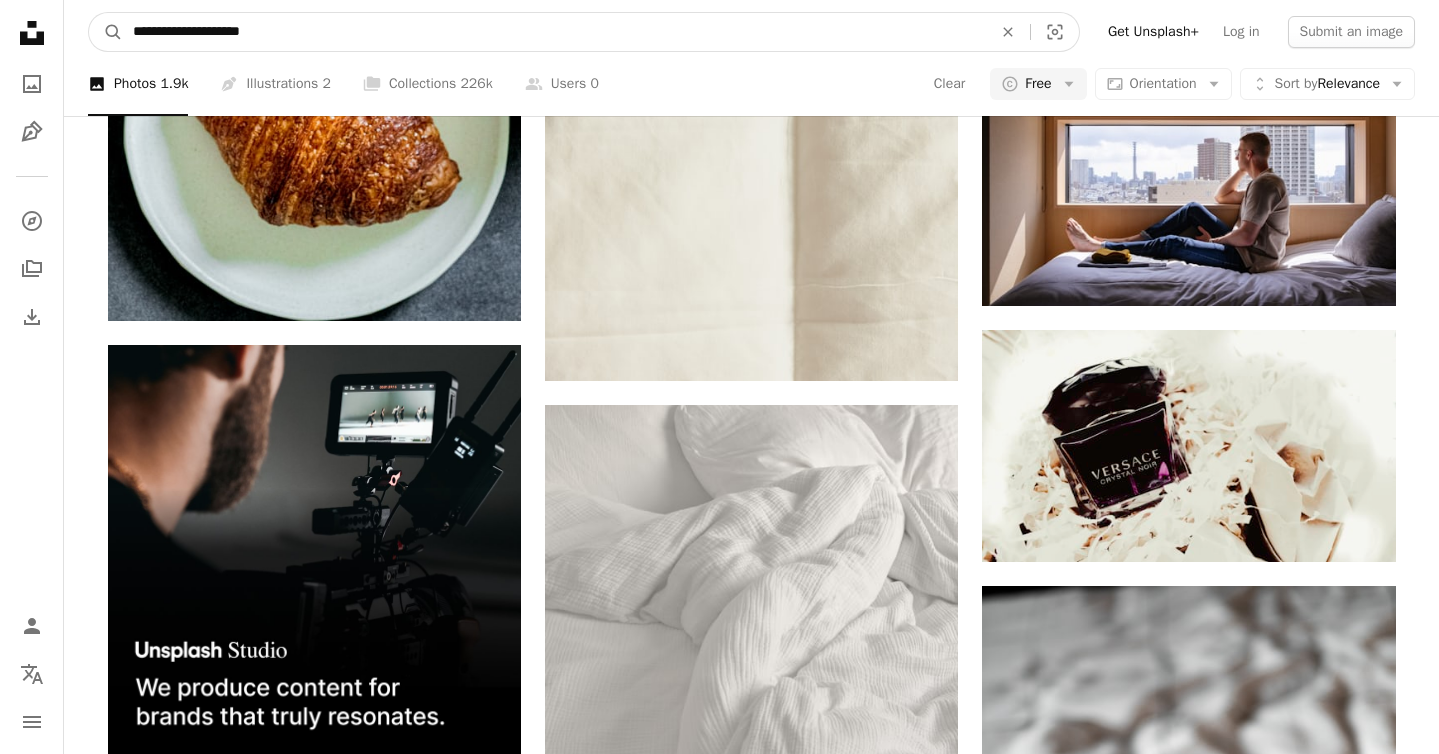 type on "**********" 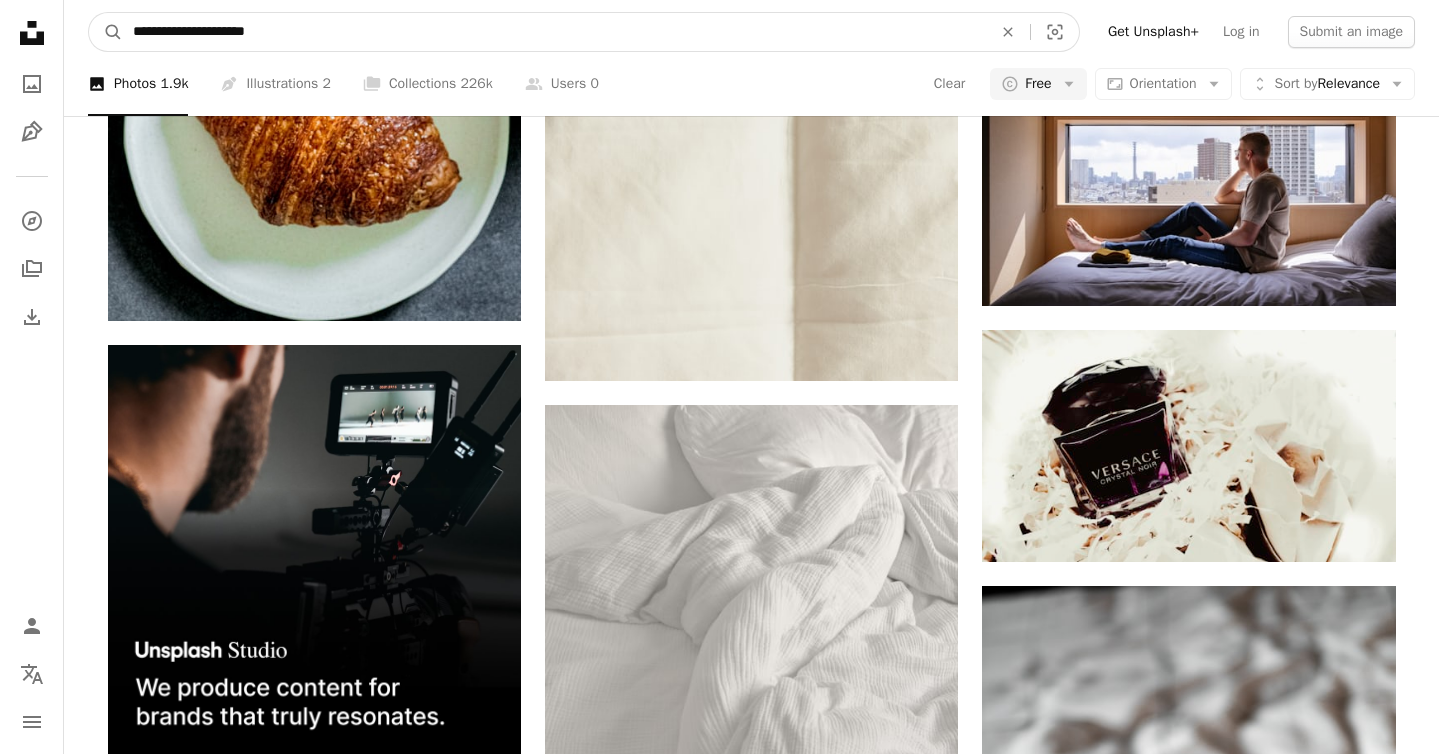 click on "A magnifying glass" at bounding box center (106, 32) 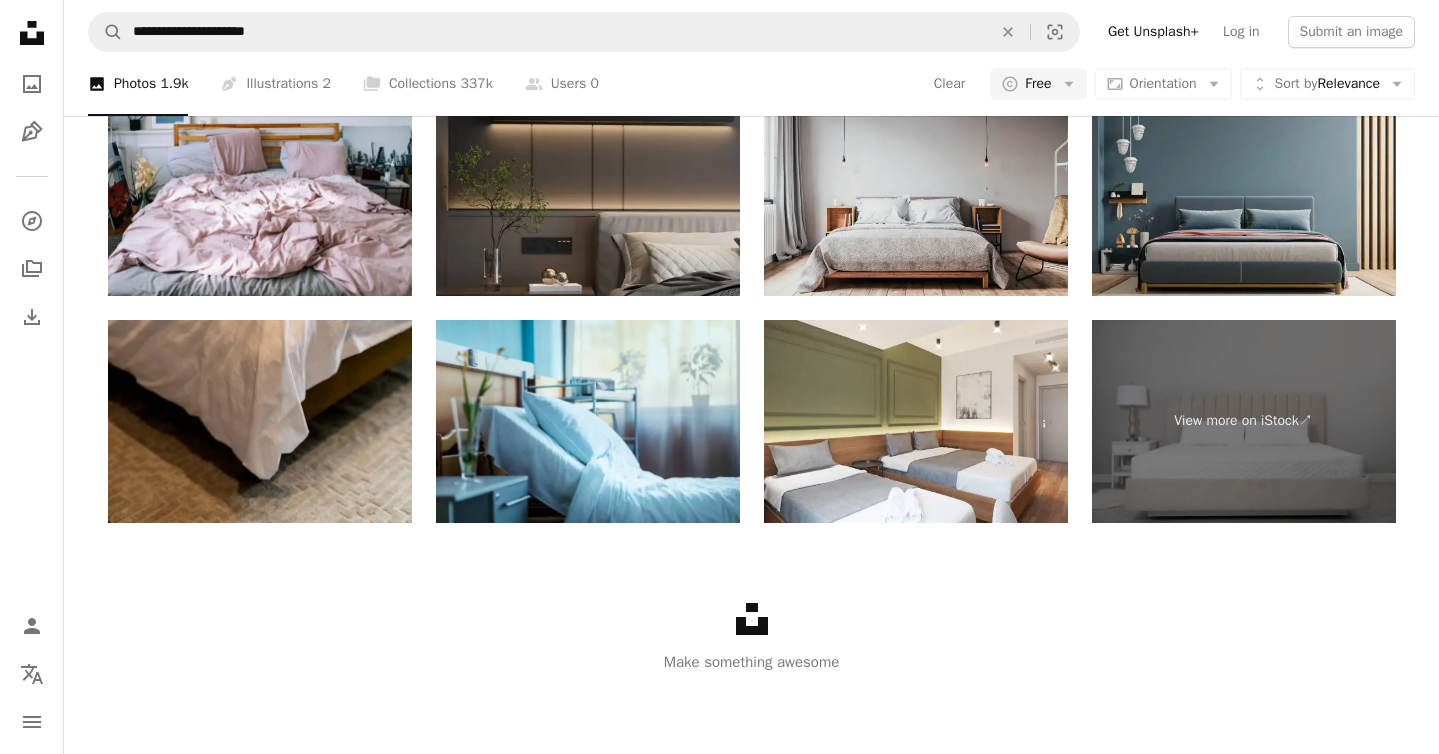 scroll, scrollTop: 3889, scrollLeft: 0, axis: vertical 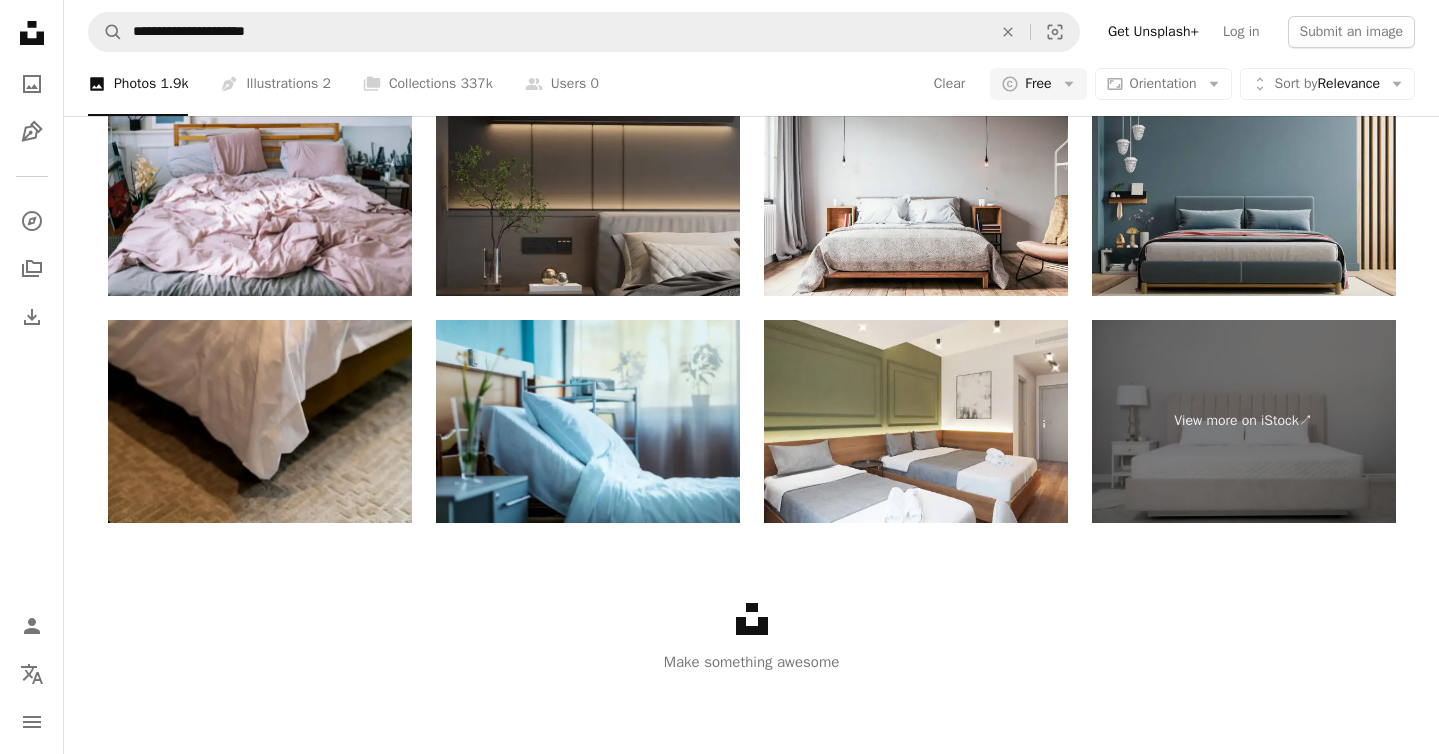 click on "Load more" at bounding box center [752, -84] 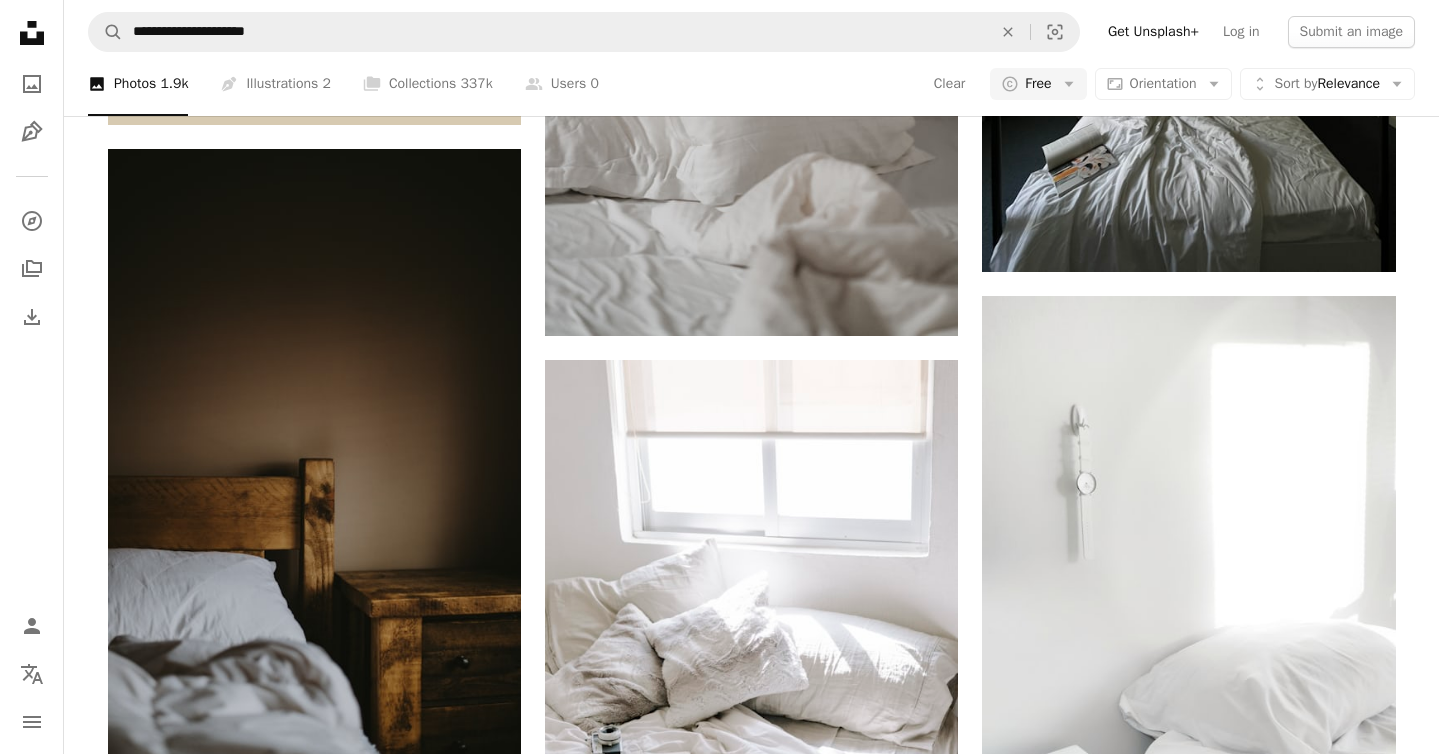 scroll, scrollTop: 4804, scrollLeft: 0, axis: vertical 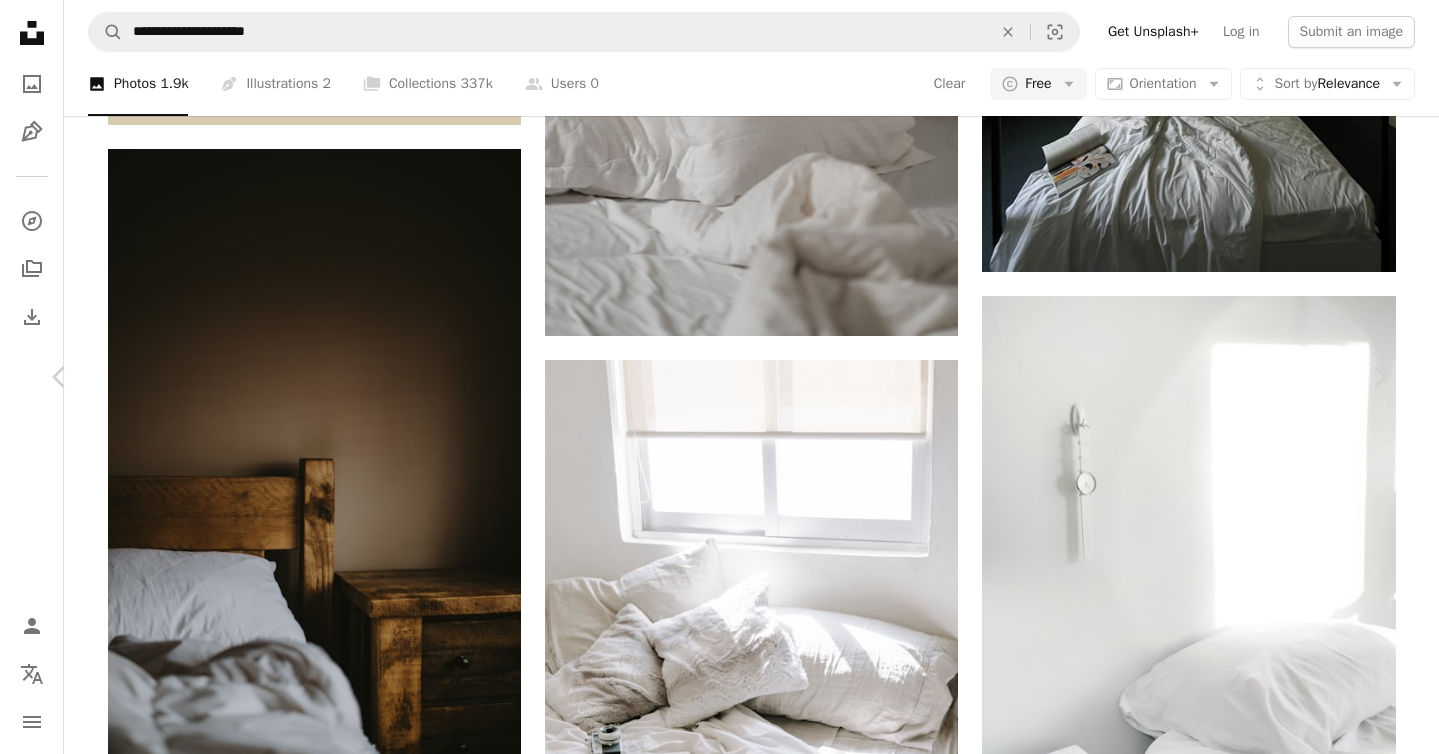 click 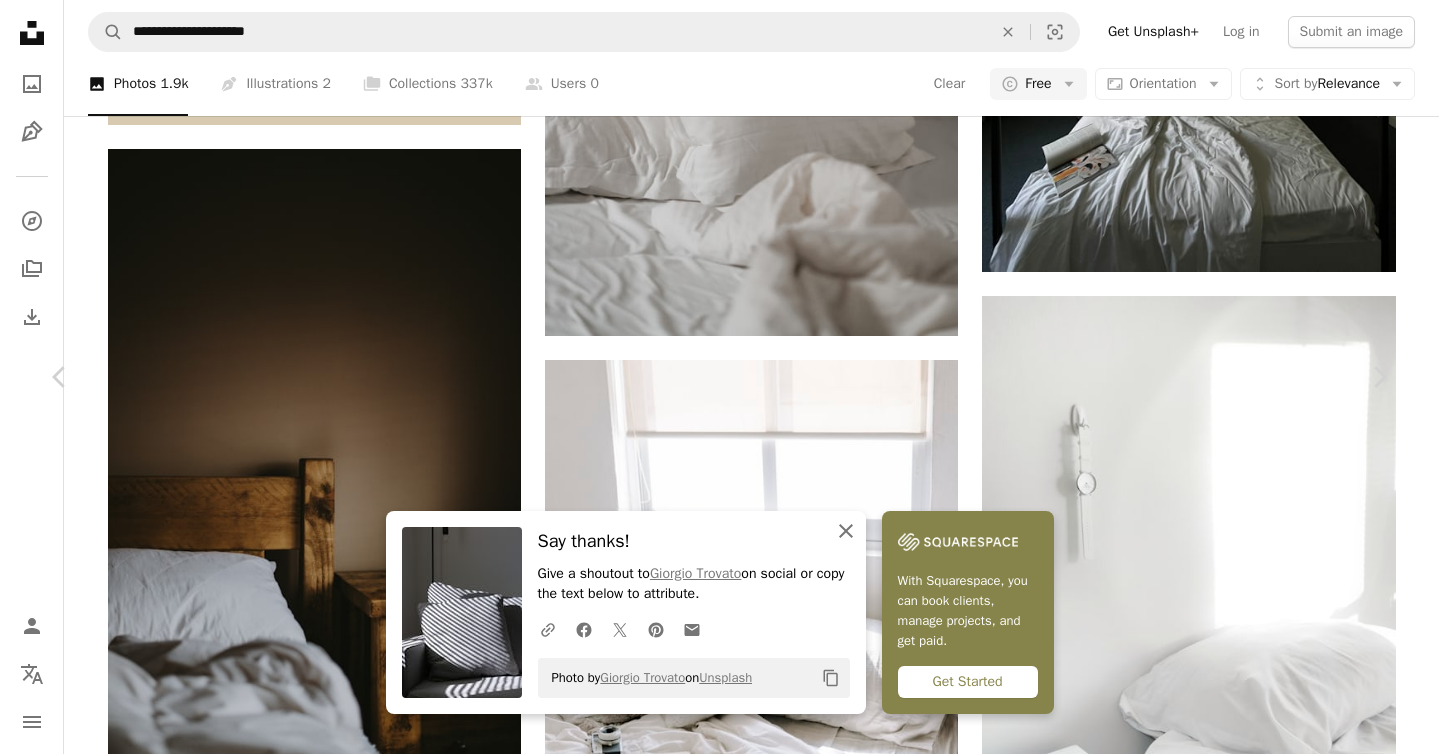 scroll, scrollTop: 5055, scrollLeft: 0, axis: vertical 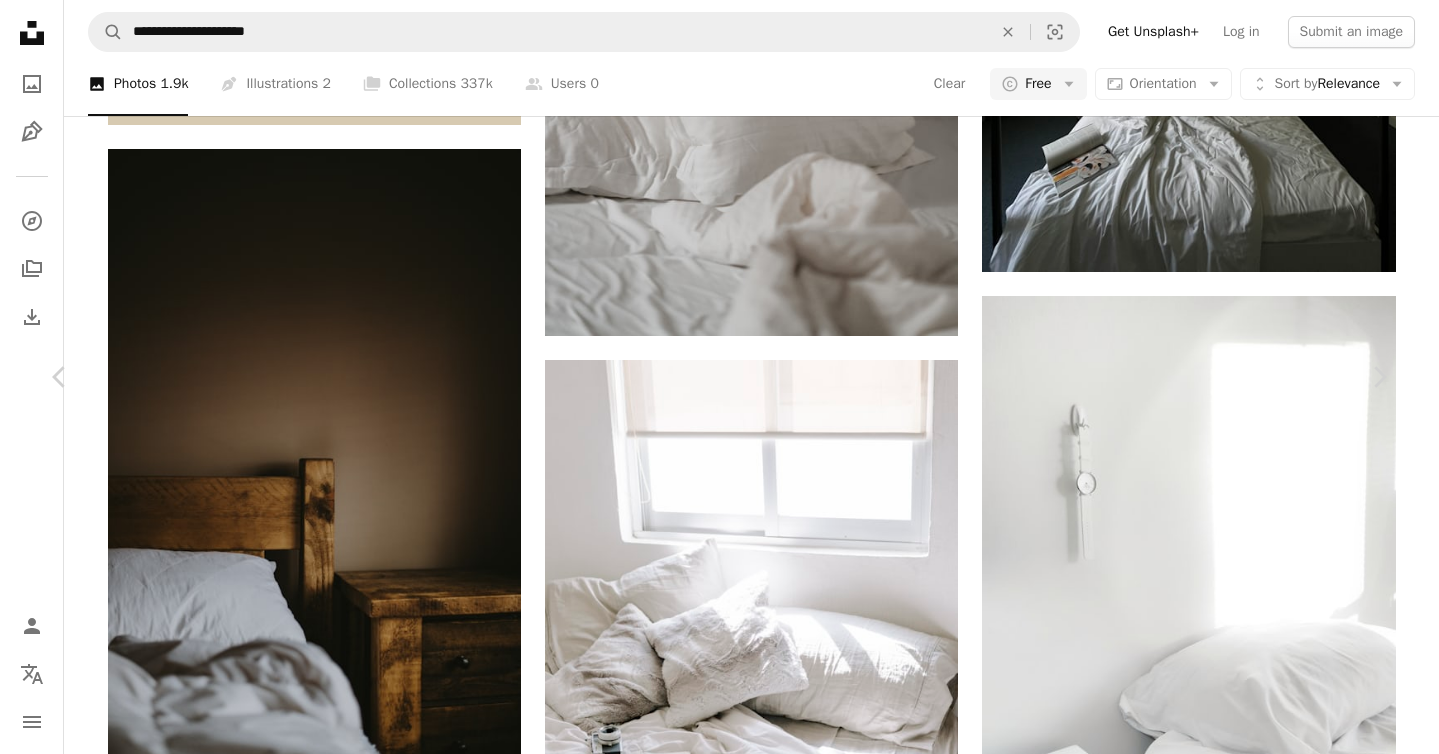 click on "An X shape Chevron left Chevron right [FIRST] [LAST] [FIRST] A heart A plus sign Download free Chevron down Zoom in Views 1,679,968 Downloads 7,916 Featured in Photos A forward-right arrow Share Info icon Info More Actions Calendar outlined Published on  May 24, 2019 Camera Apple, iPhone 6s Plus Safety Free to use under the  Unsplash License green wall minimal minimalist bed beige cozy minimalism simple warm pillow velvet mustard black home grey interior furniture home decor couch Free stock photos Browse premium related images on iStock  |  Save 20% with code UNSPLASH20 View more on iStock  ↗ Related images A heart A plus sign [FIRST] [LAST] Available for hire A checkmark inside of a circle Arrow pointing down A heart A plus sign [FIRST] [LAST] Available for hire A checkmark inside of a circle Arrow pointing down A heart A plus sign [FIRST] Arrow pointing down A heart A plus sign [FIRST] [LAST] Available for hire A checkmark inside of a circle Arrow pointing down A heart A plus sign [FIRST]" at bounding box center (719, 2965) 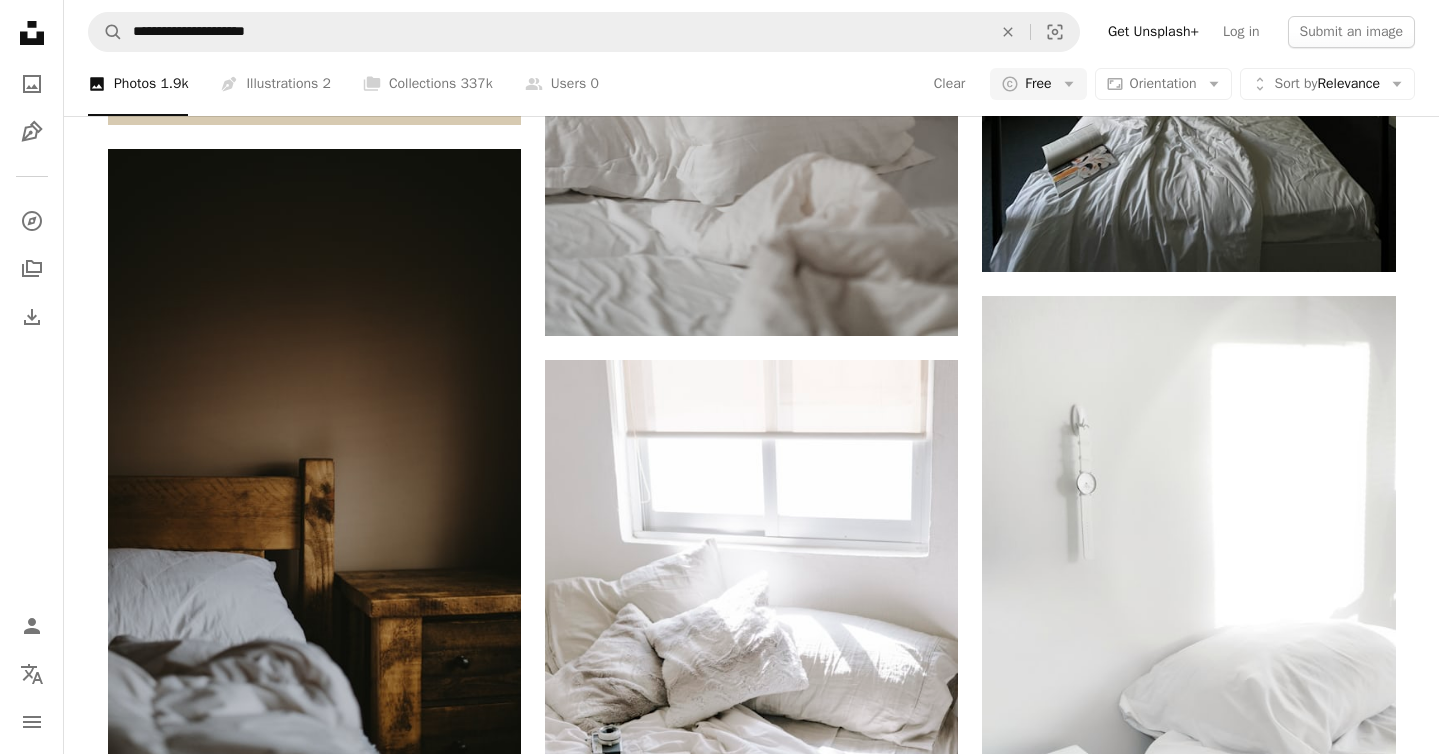 scroll, scrollTop: 14009, scrollLeft: 0, axis: vertical 